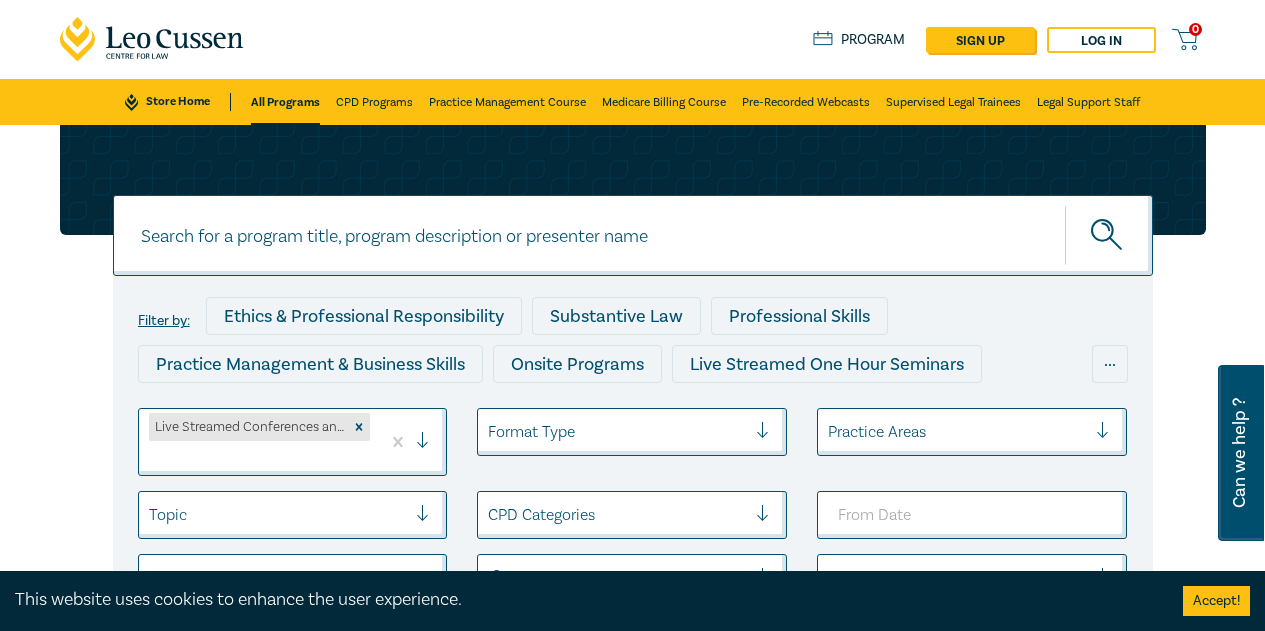 scroll, scrollTop: 4384, scrollLeft: 0, axis: vertical 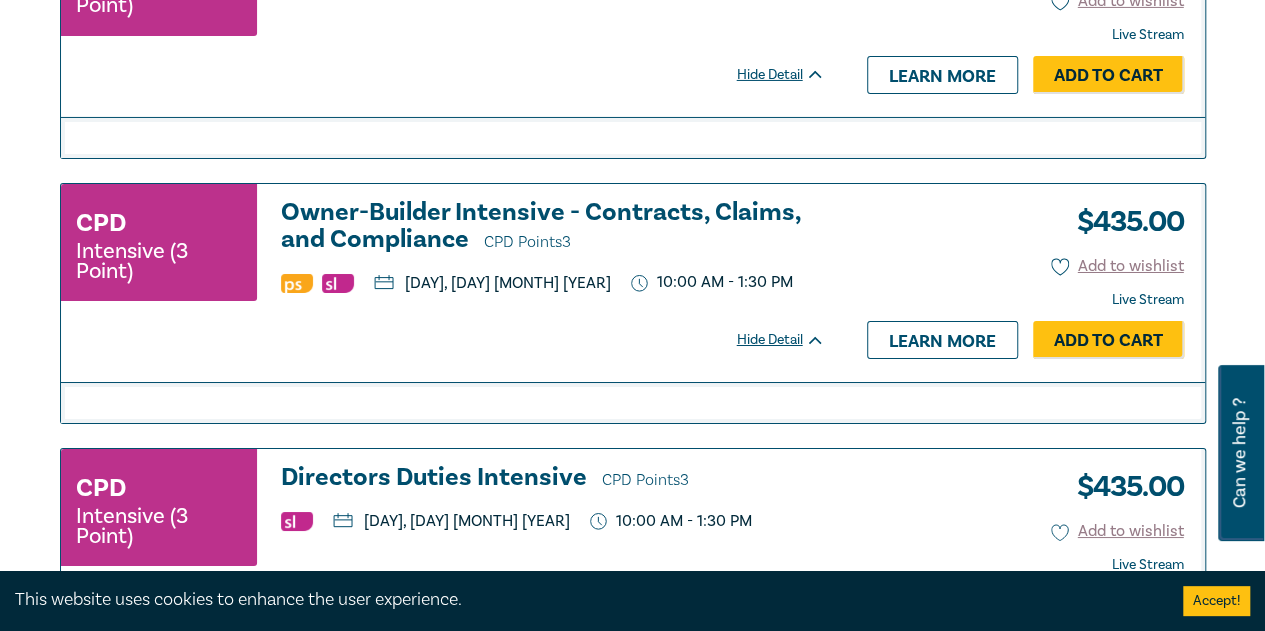 click on "Directors Duties Intensive   CPD Points  3" at bounding box center (553, 479) 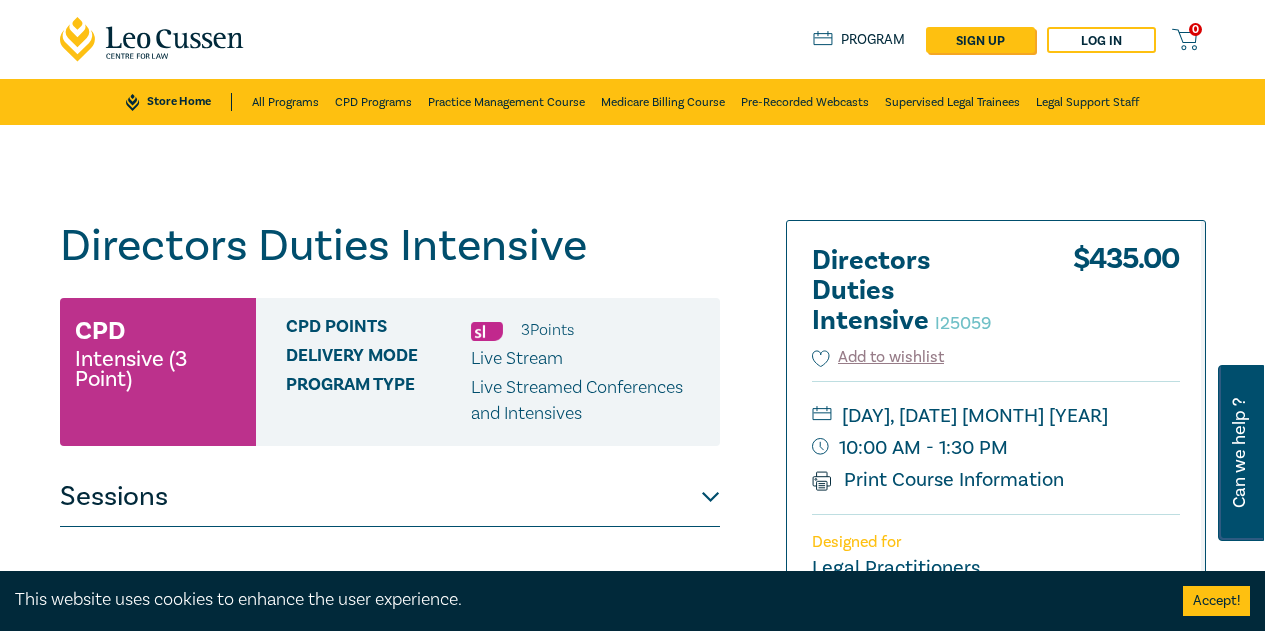 scroll, scrollTop: 0, scrollLeft: 0, axis: both 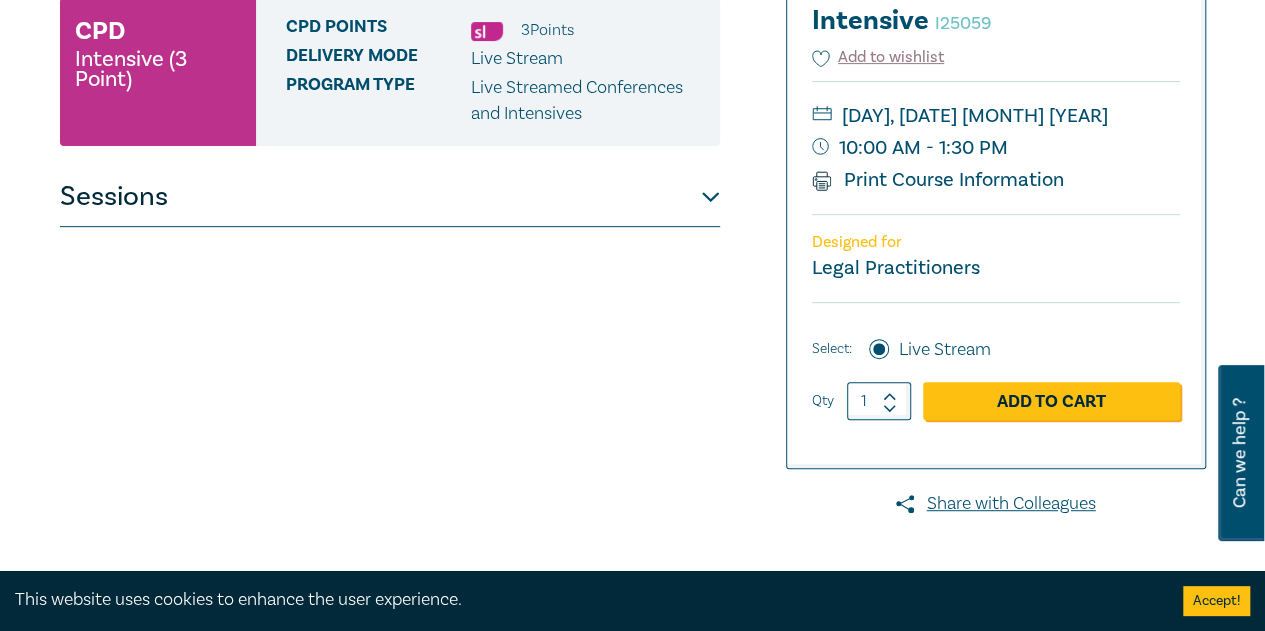 click on "Sessions" at bounding box center (390, 197) 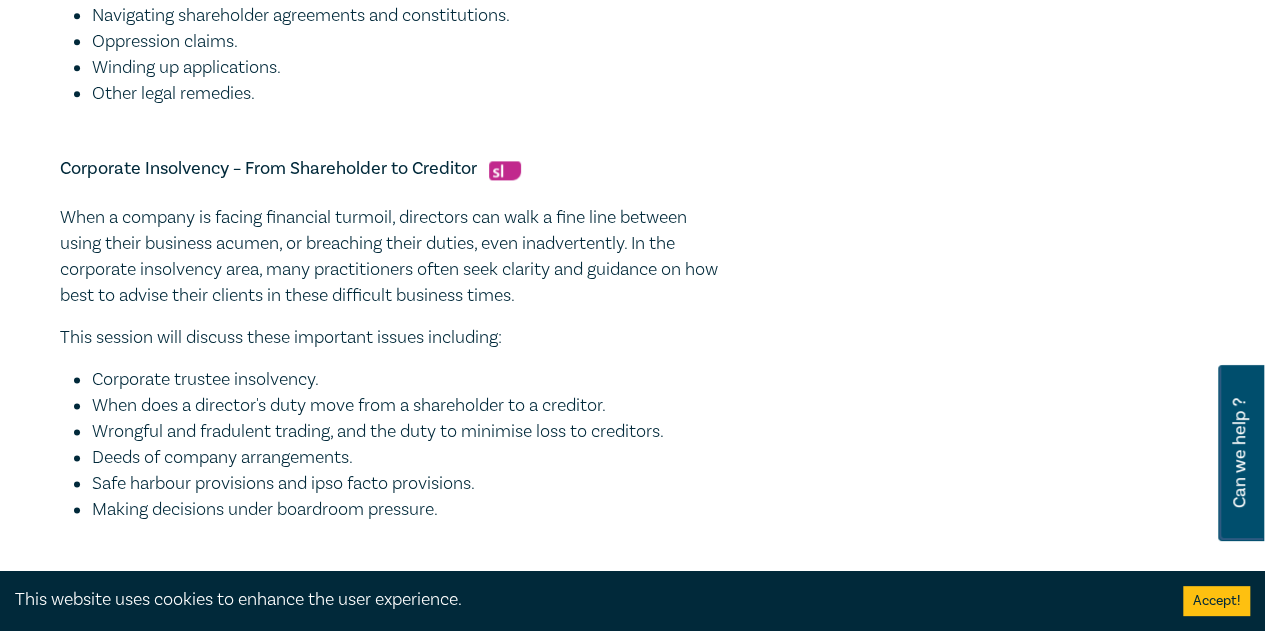 scroll, scrollTop: 1300, scrollLeft: 0, axis: vertical 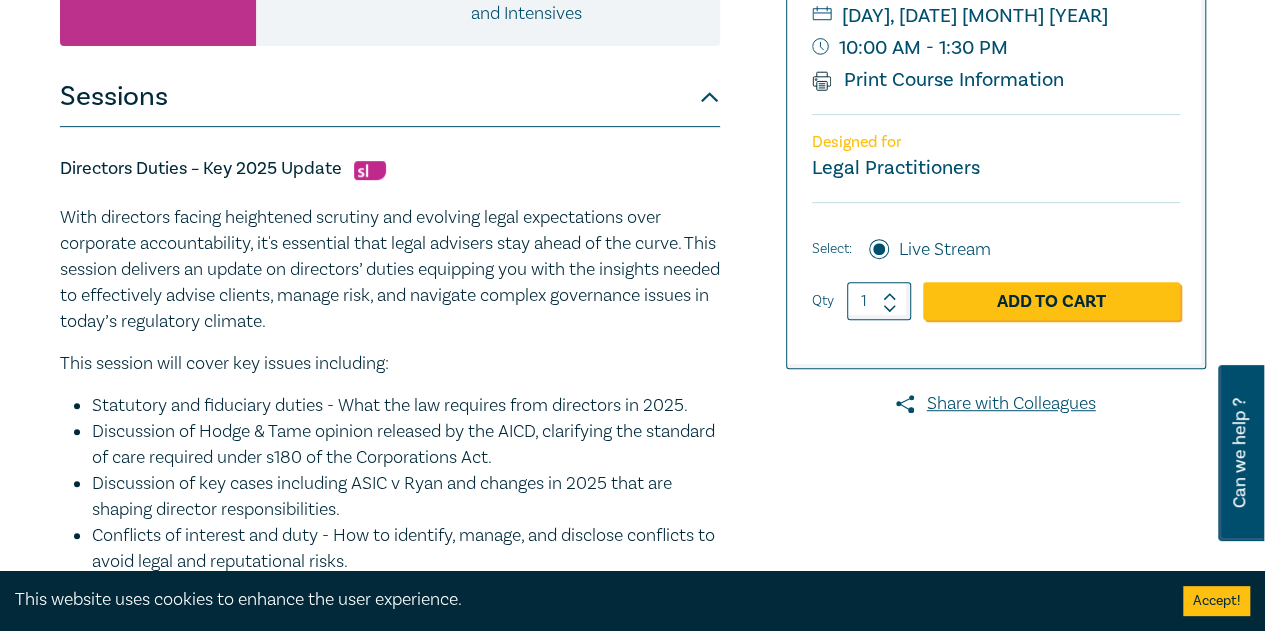 click on "Discussion of Hodge & Tame opinion released by the AICD, clarifying the standard of care required under s180 of the Corporations Act." at bounding box center (406, 445) 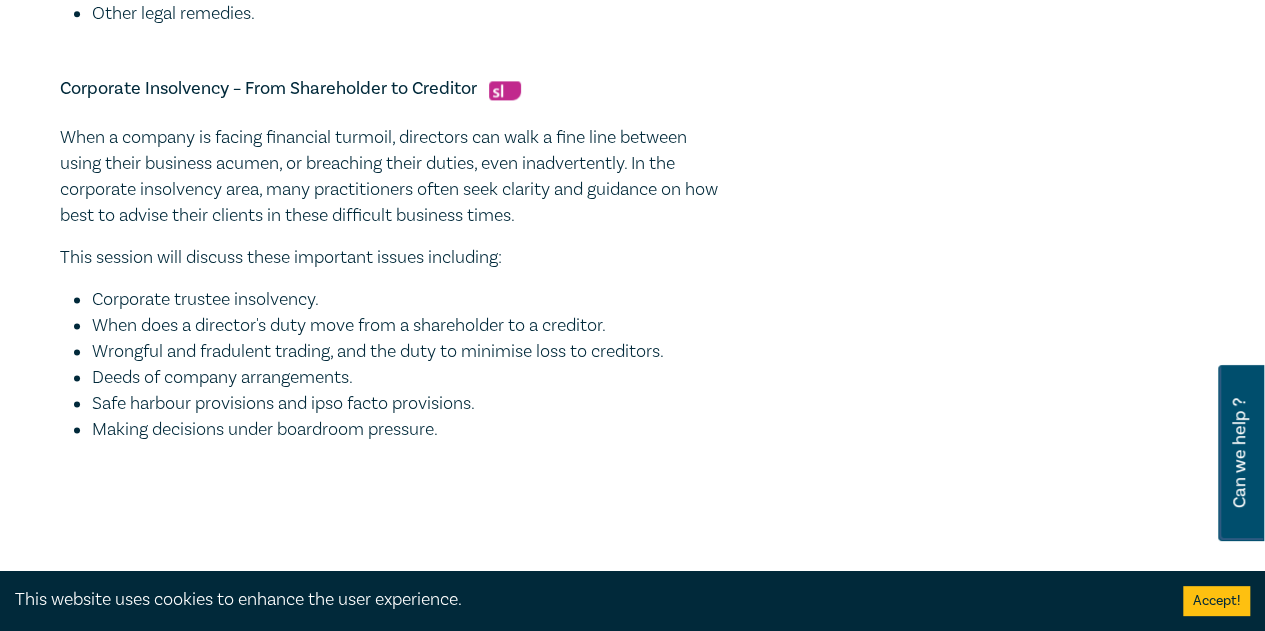 scroll, scrollTop: 1400, scrollLeft: 0, axis: vertical 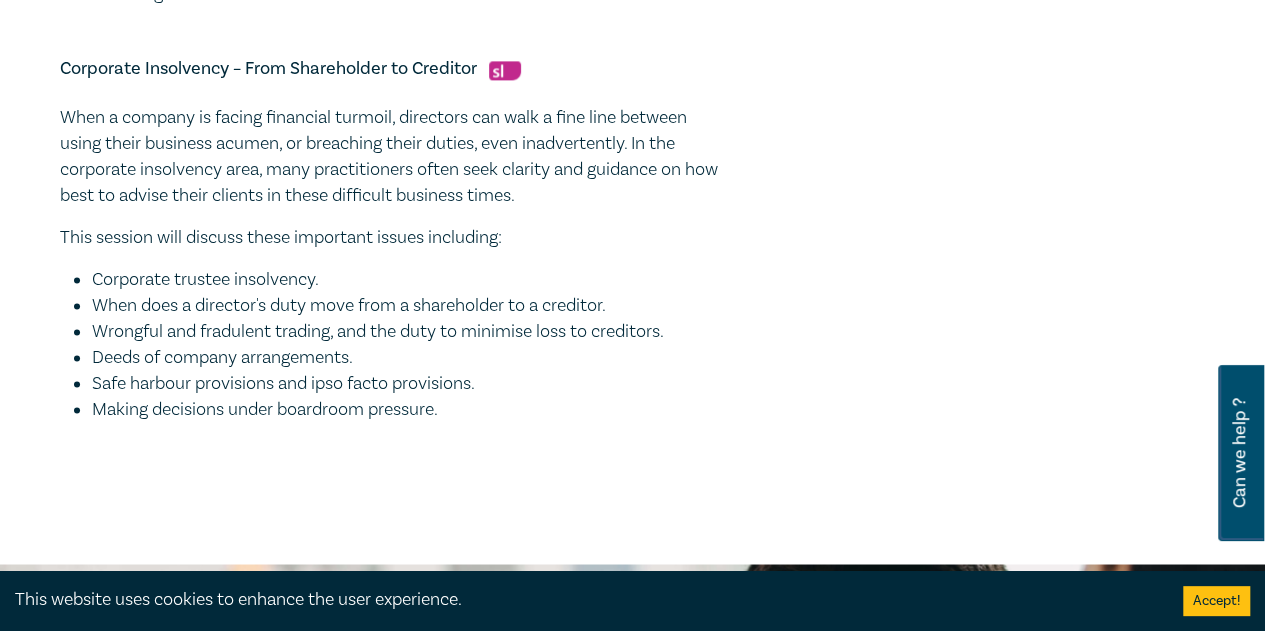 drag, startPoint x: 454, startPoint y: 420, endPoint x: 55, endPoint y: 65, distance: 534.06555 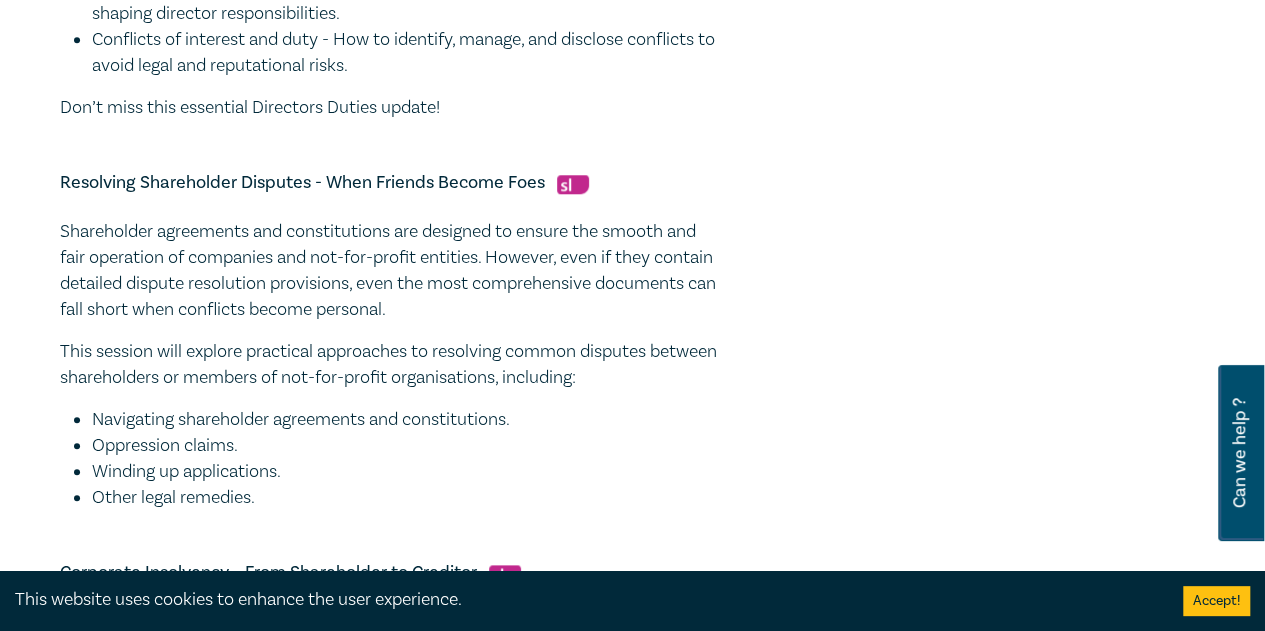 scroll, scrollTop: 900, scrollLeft: 0, axis: vertical 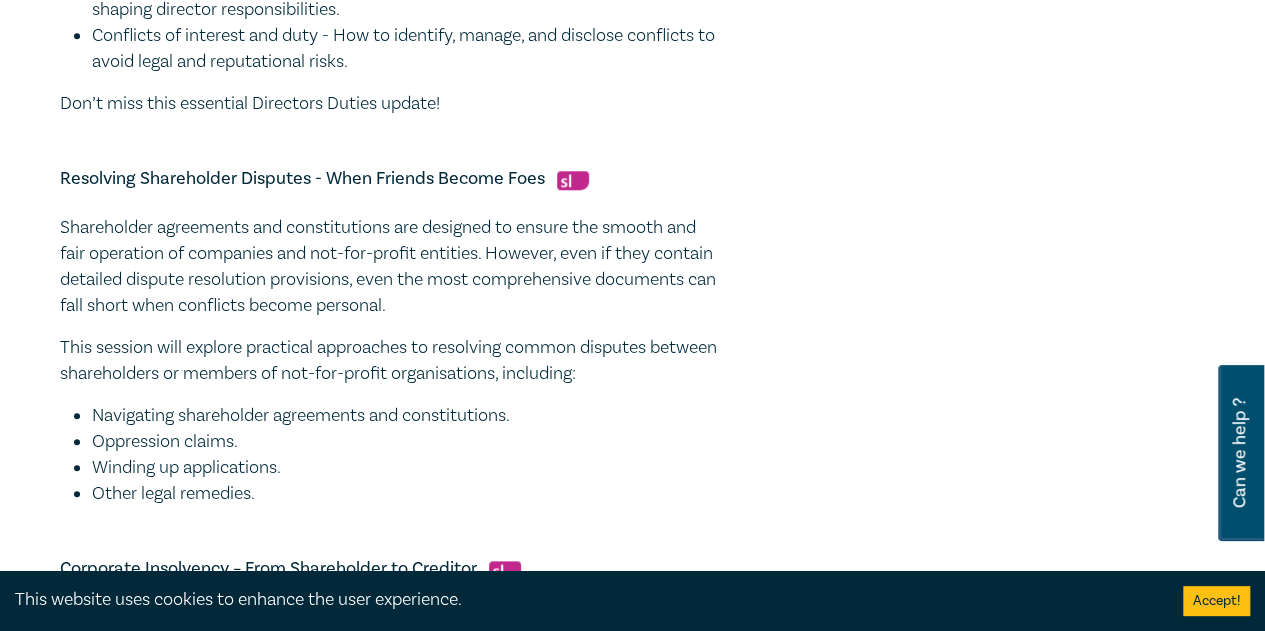 drag, startPoint x: 264, startPoint y: 496, endPoint x: 56, endPoint y: 171, distance: 385.8614 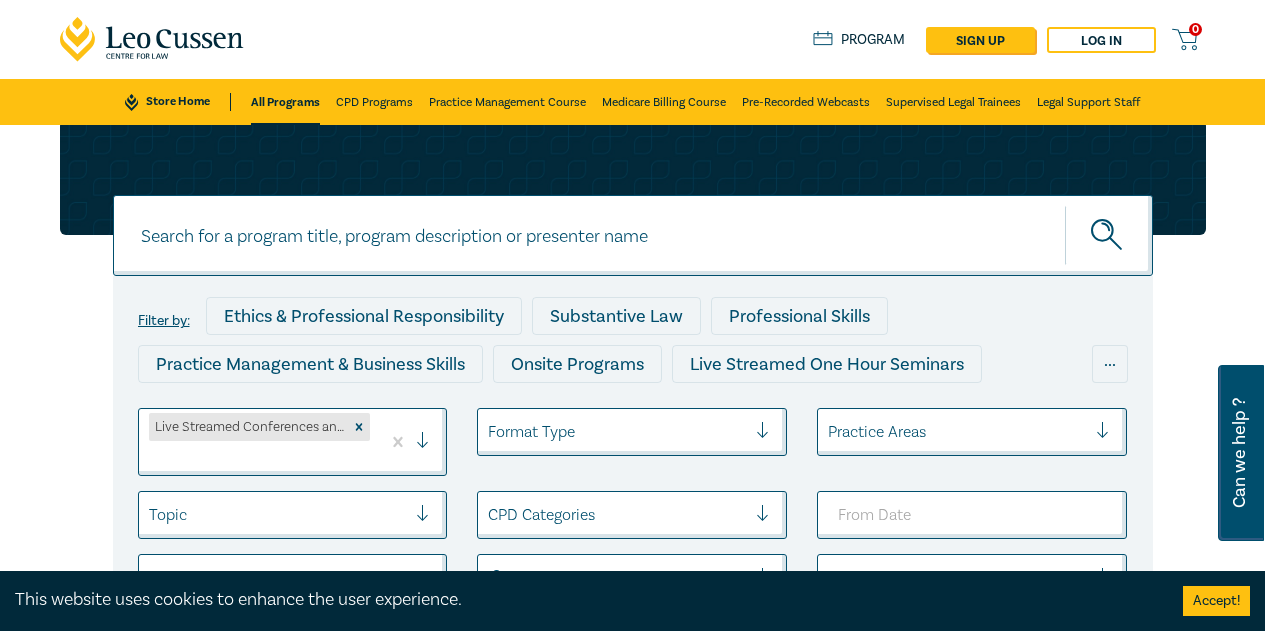 scroll, scrollTop: 3386, scrollLeft: 0, axis: vertical 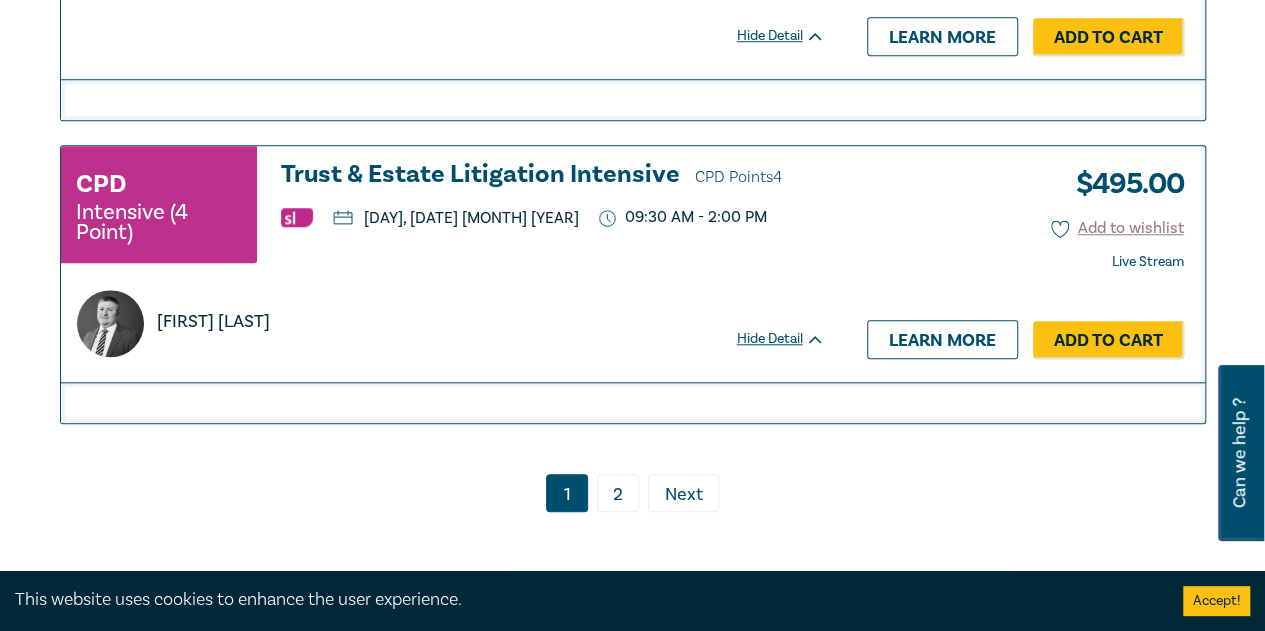 click on "Trust & Estate Litigation Intensive   CPD Points  4" at bounding box center (553, 176) 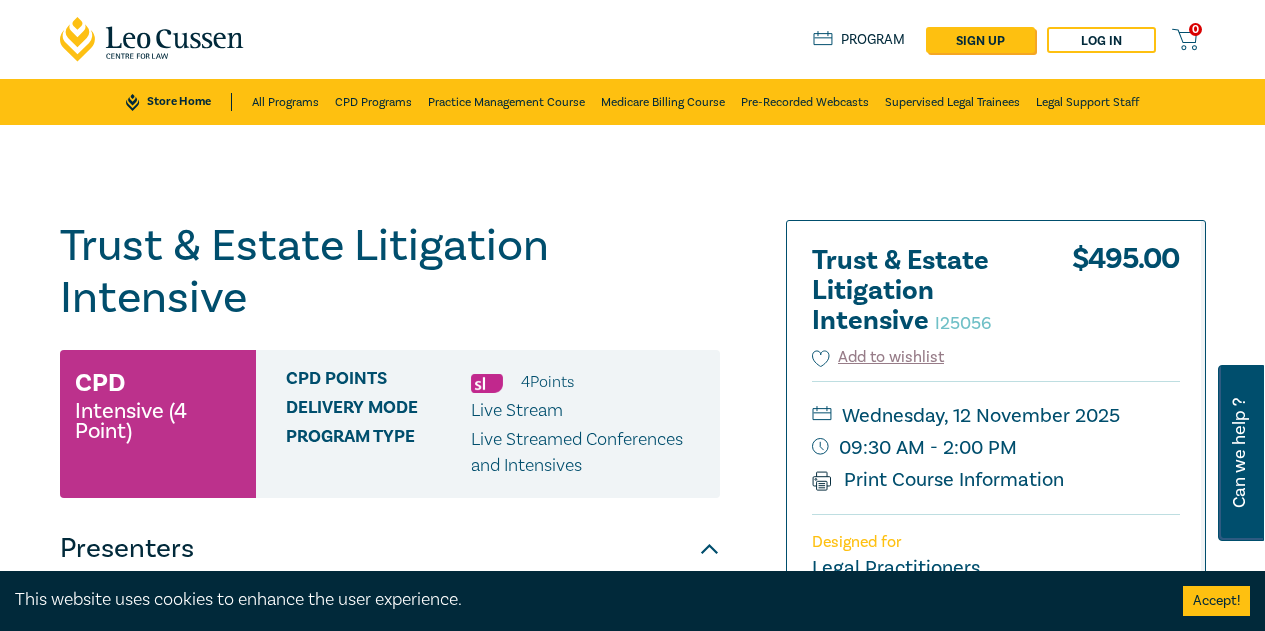 scroll, scrollTop: 600, scrollLeft: 0, axis: vertical 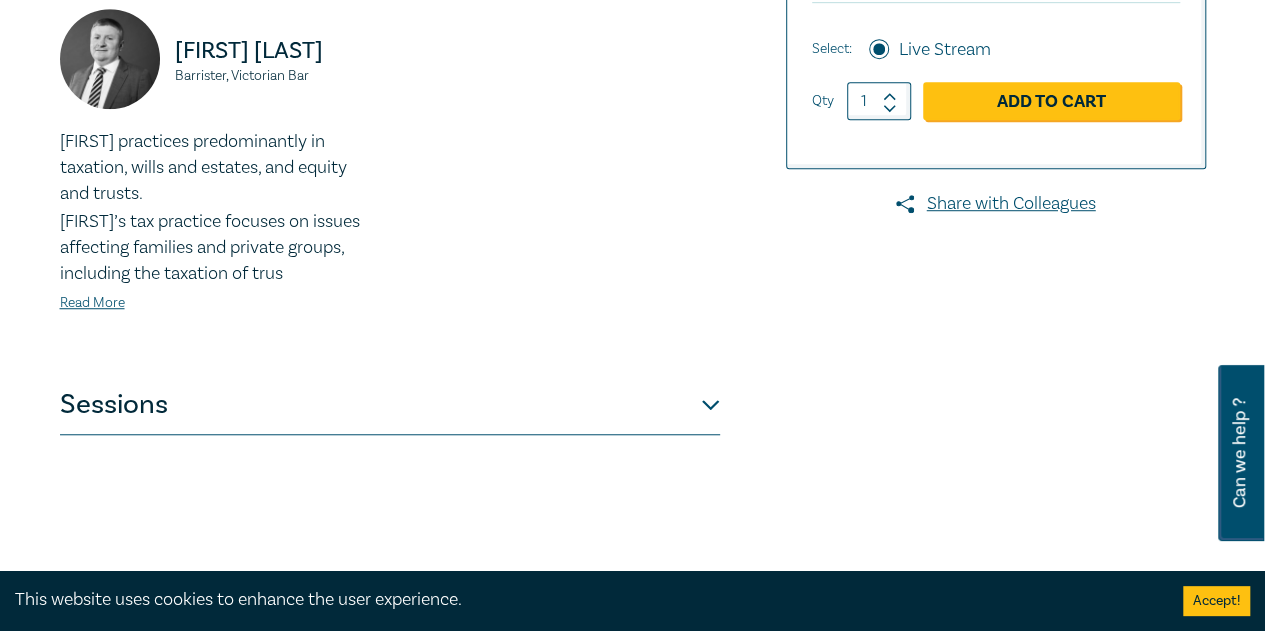 click on "Sessions" at bounding box center [390, 405] 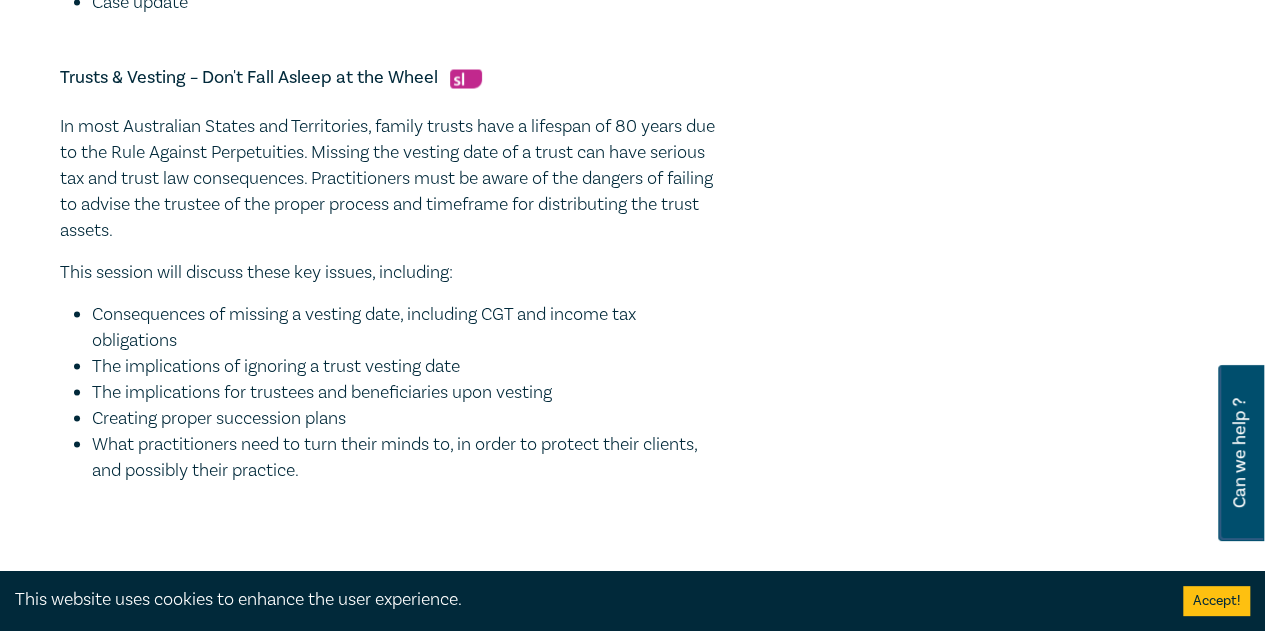 scroll, scrollTop: 1900, scrollLeft: 0, axis: vertical 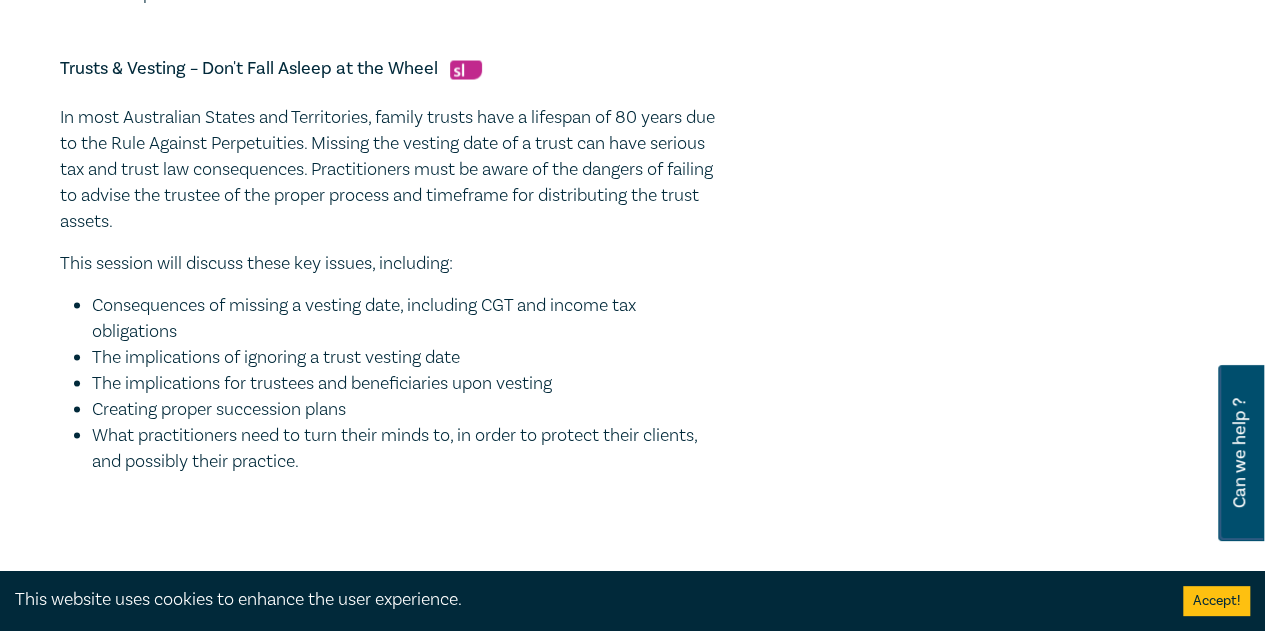 drag, startPoint x: 314, startPoint y: 467, endPoint x: 58, endPoint y: 72, distance: 470.70267 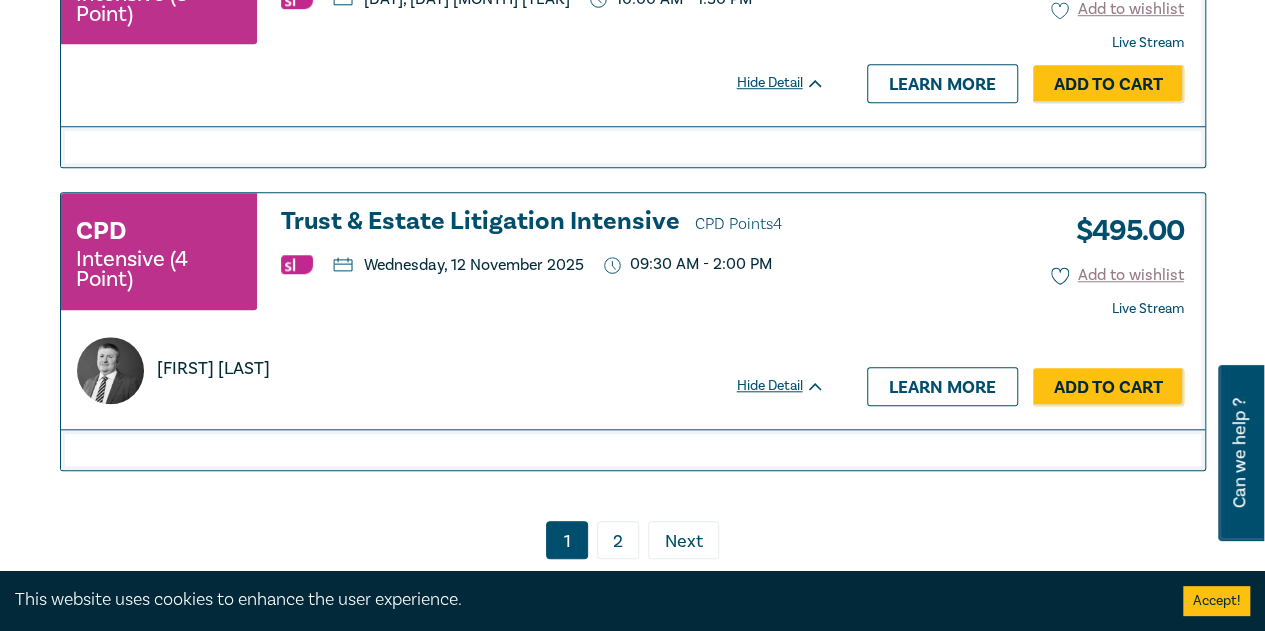 scroll, scrollTop: 0, scrollLeft: 0, axis: both 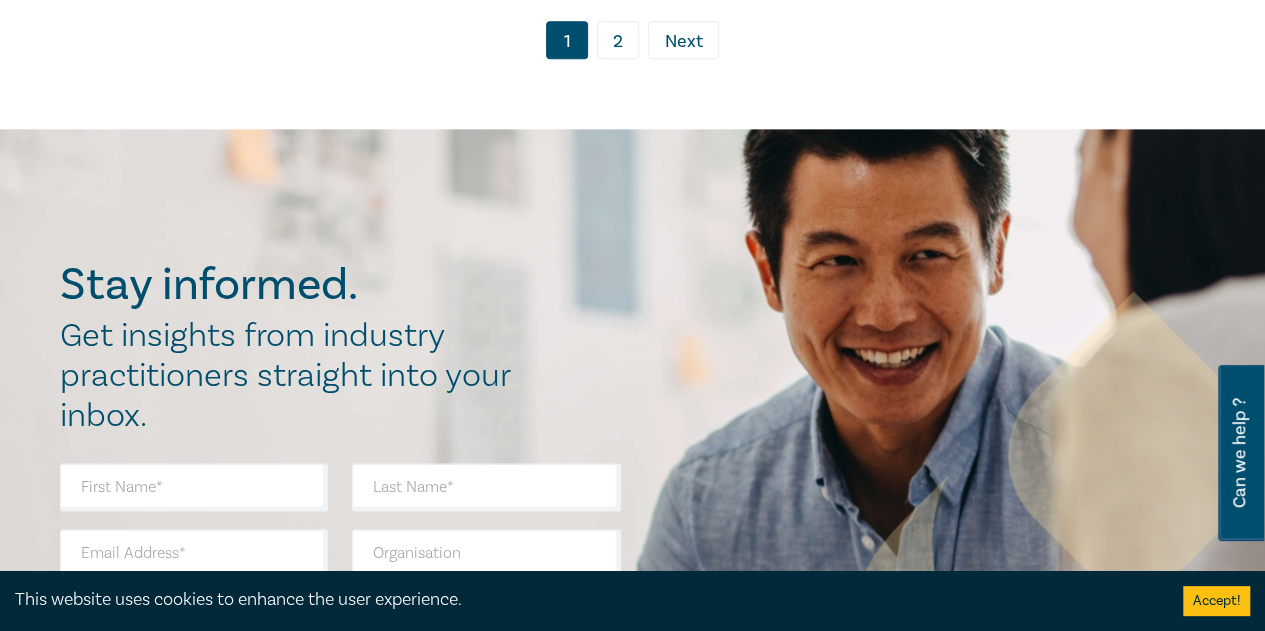 click on "2" at bounding box center (618, 40) 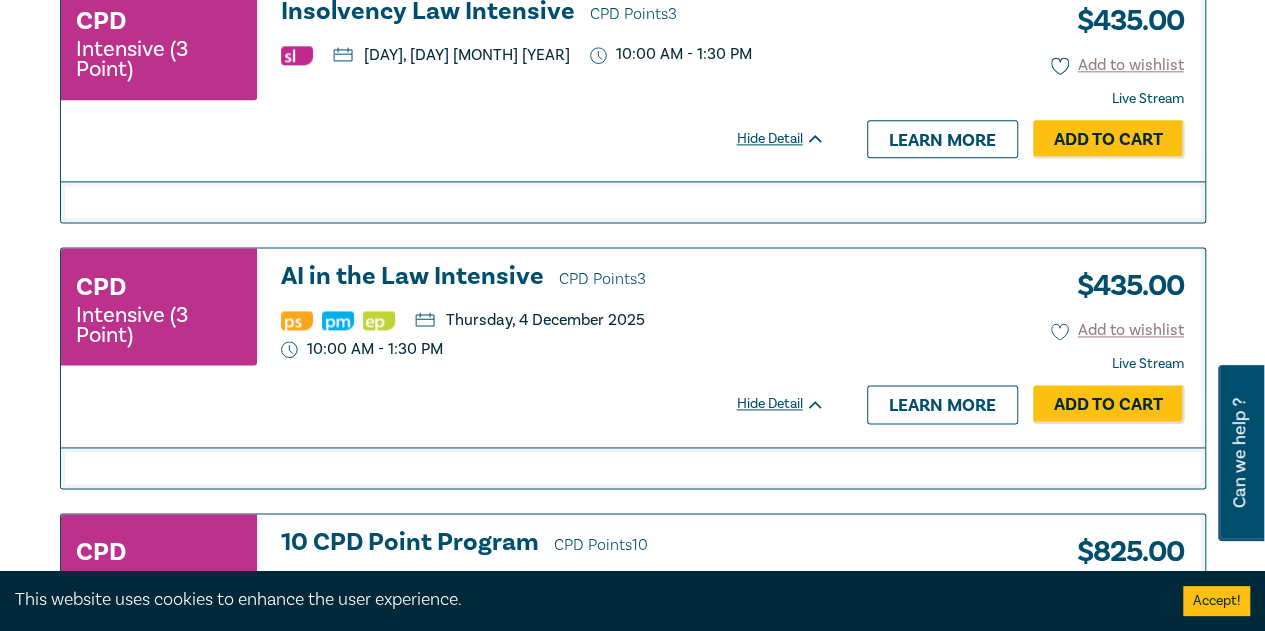 scroll, scrollTop: 1202, scrollLeft: 0, axis: vertical 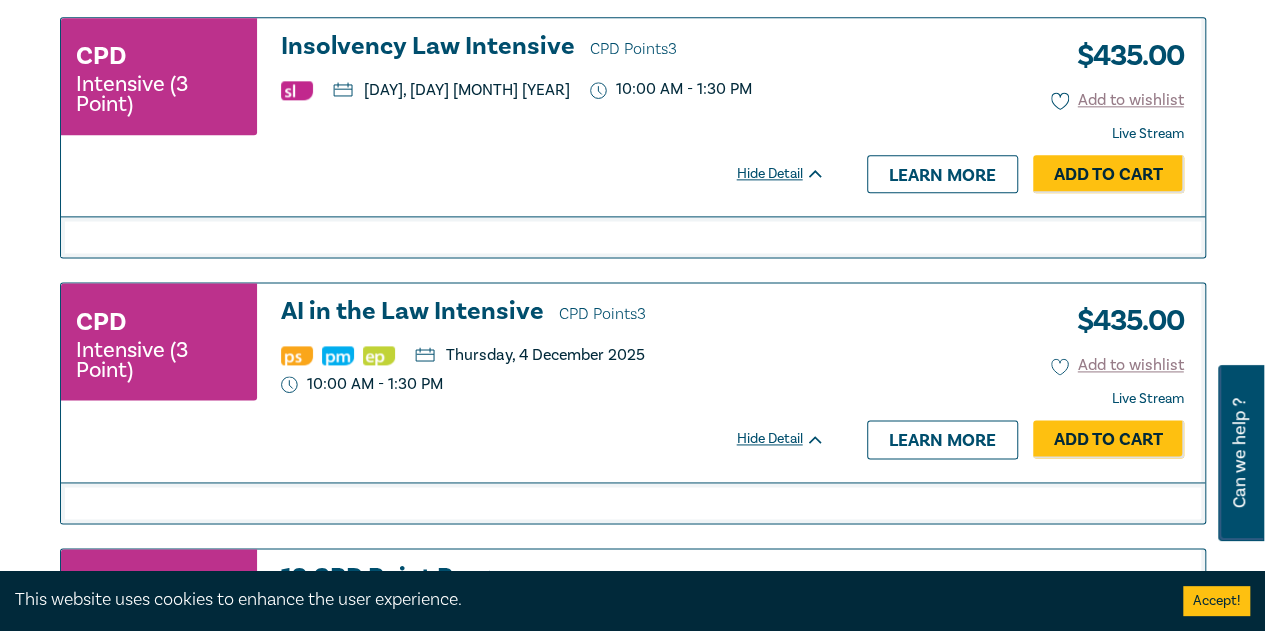 click on "AI in the Law Intensive   CPD Points  3" at bounding box center (553, 313) 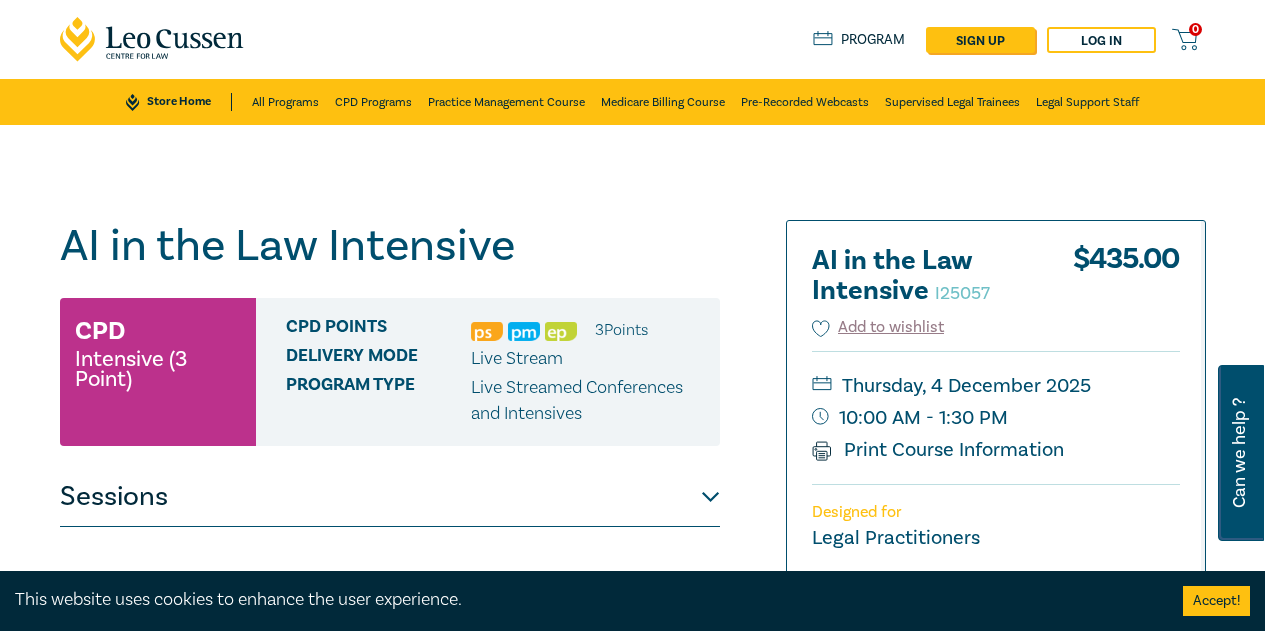 scroll, scrollTop: 0, scrollLeft: 0, axis: both 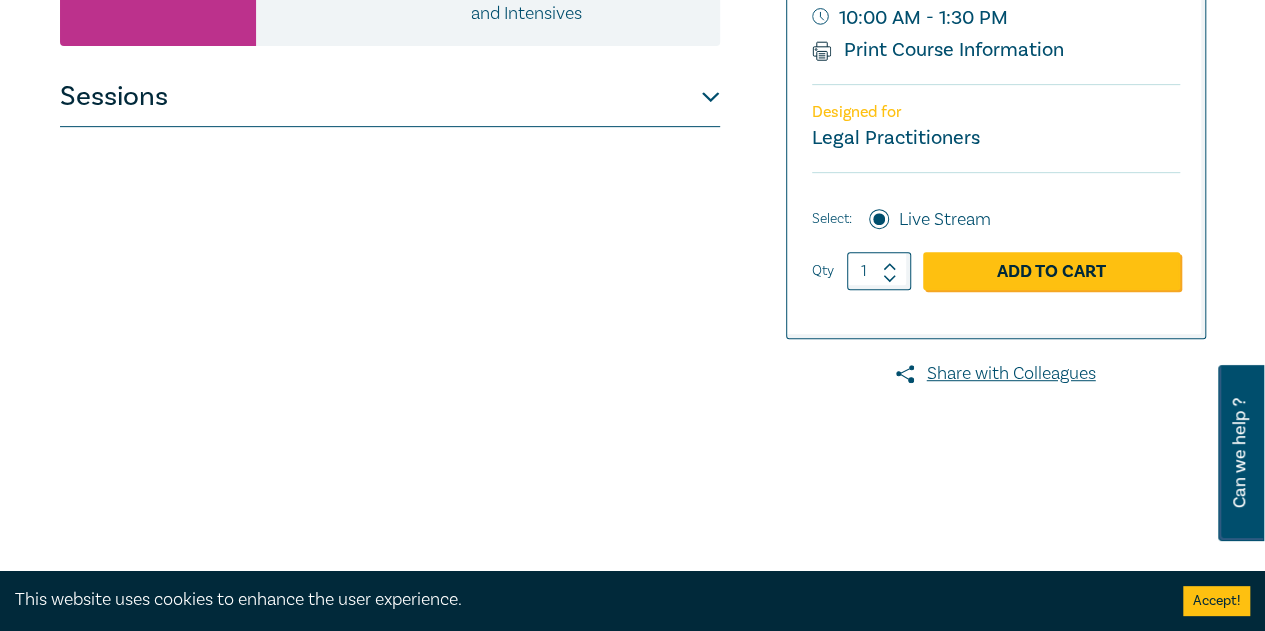 click on "Sessions" at bounding box center (390, 97) 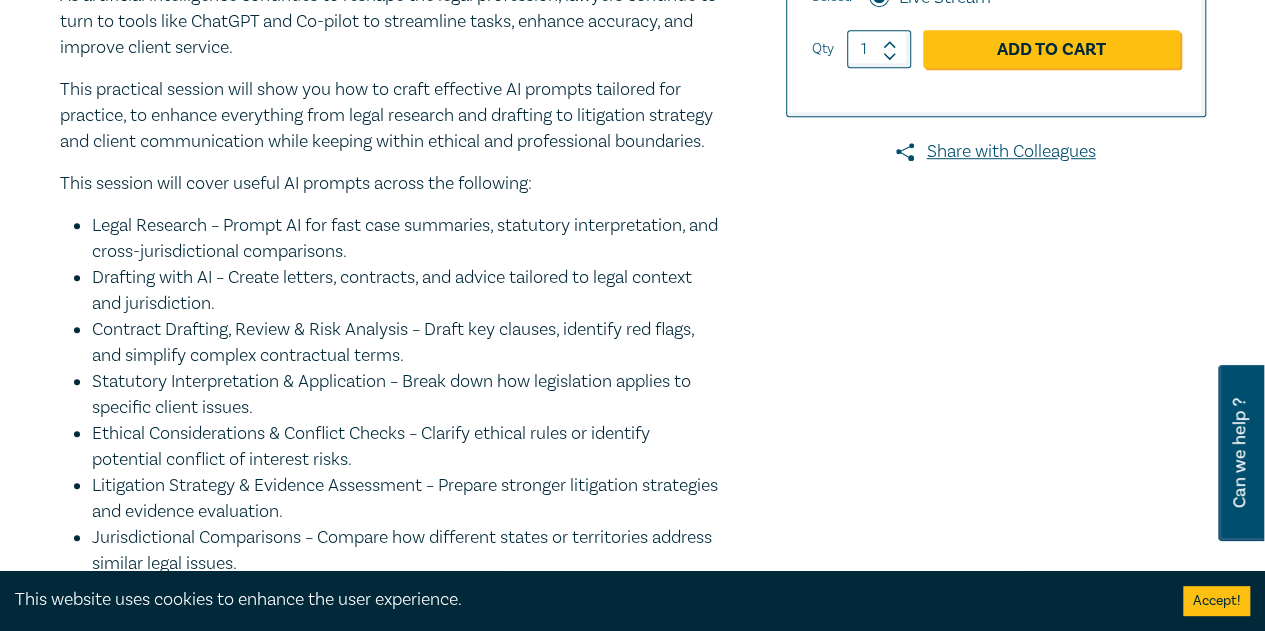 scroll, scrollTop: 500, scrollLeft: 0, axis: vertical 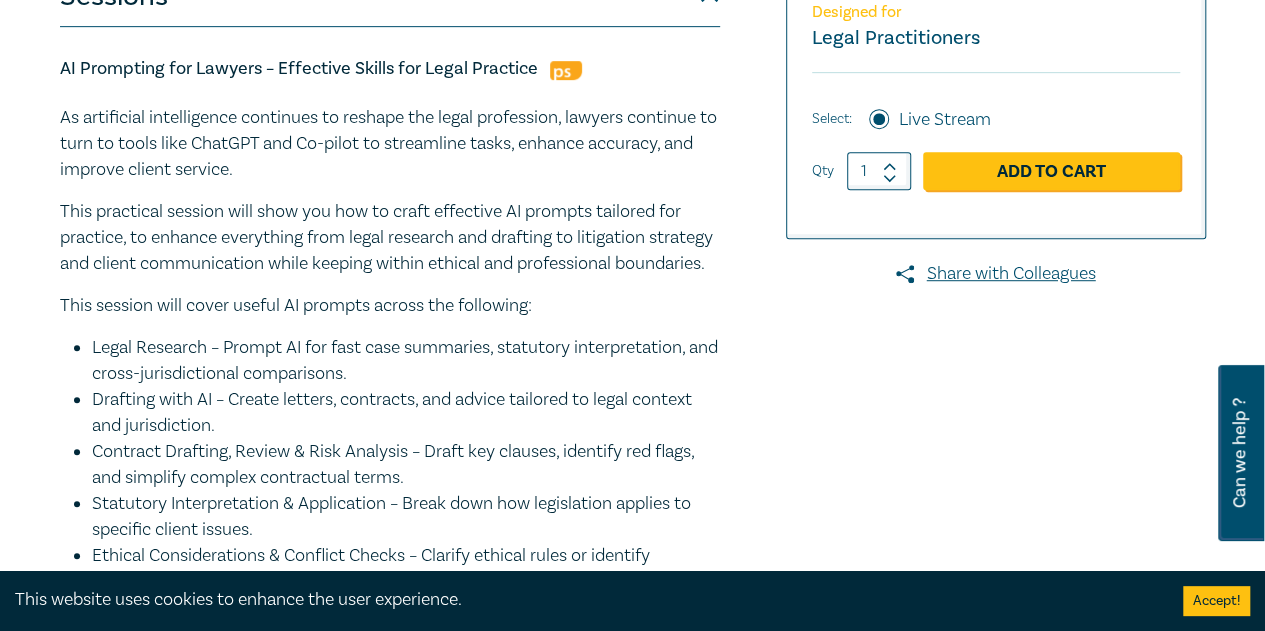 drag, startPoint x: 648, startPoint y: 91, endPoint x: 668, endPoint y: 54, distance: 42.059483 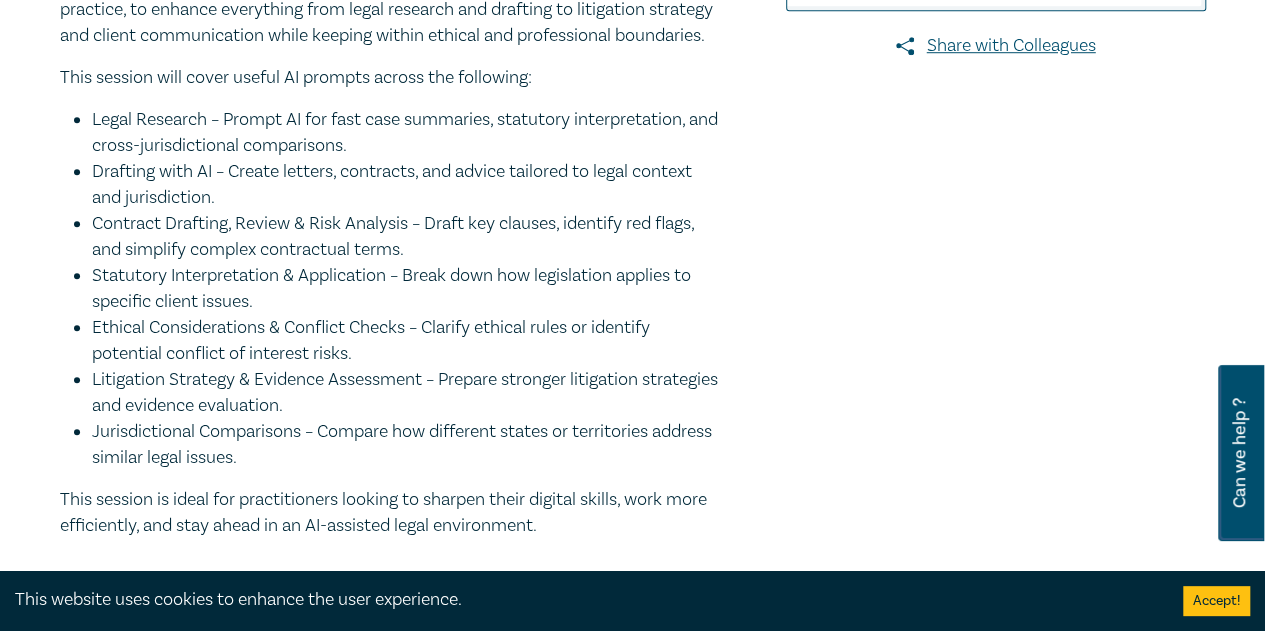 scroll, scrollTop: 800, scrollLeft: 0, axis: vertical 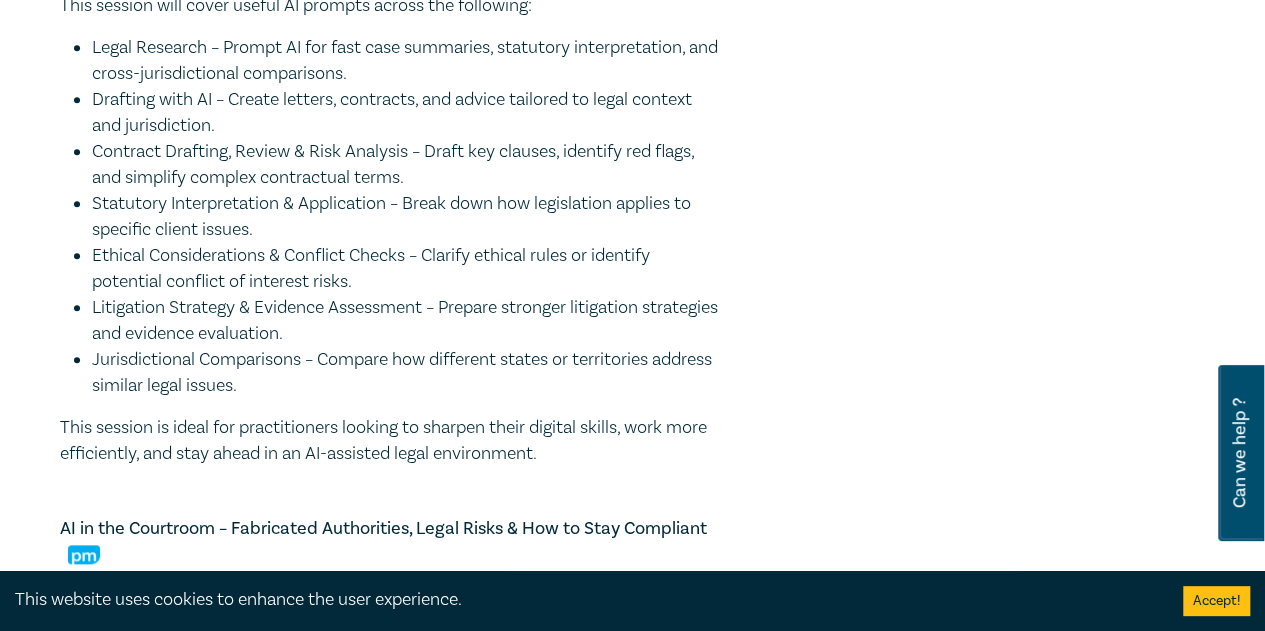 drag, startPoint x: 550, startPoint y: 483, endPoint x: 270, endPoint y: 250, distance: 364.265 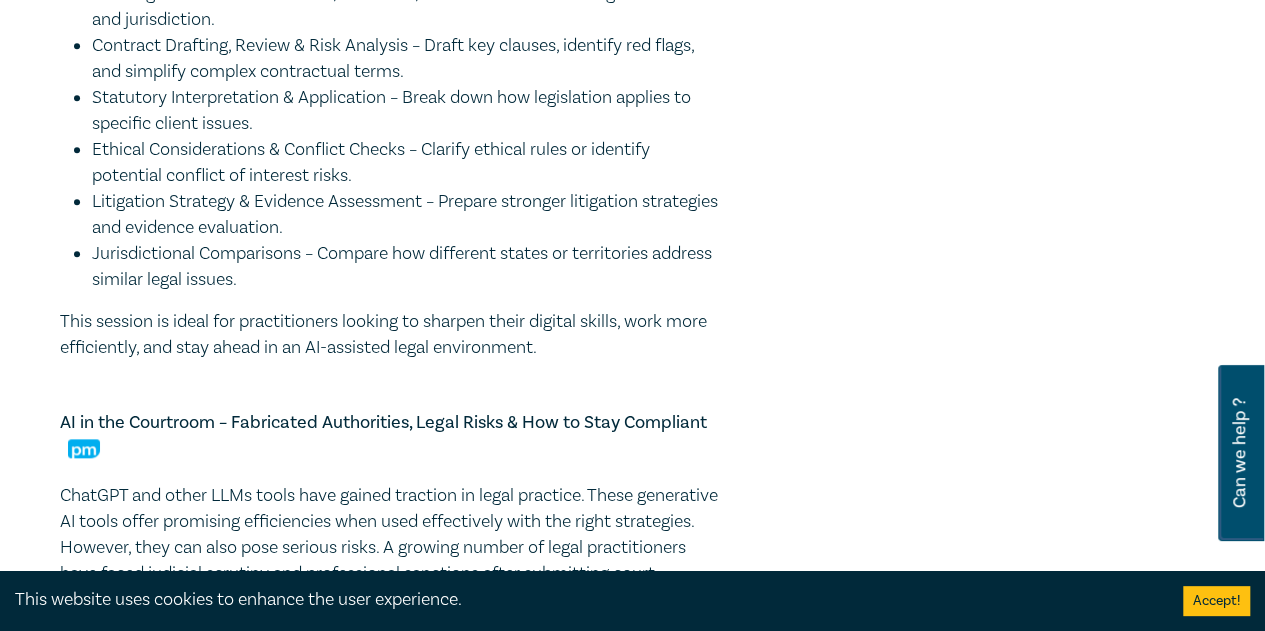 scroll, scrollTop: 900, scrollLeft: 0, axis: vertical 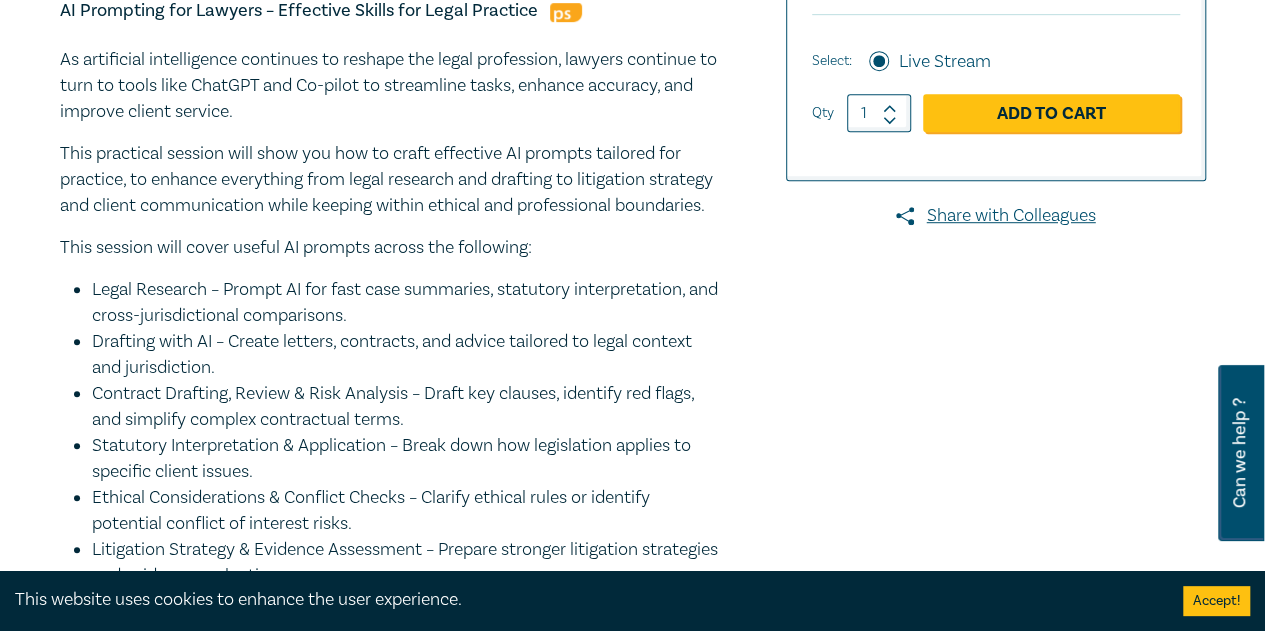 drag, startPoint x: 549, startPoint y: 379, endPoint x: 51, endPoint y: 13, distance: 618.0291 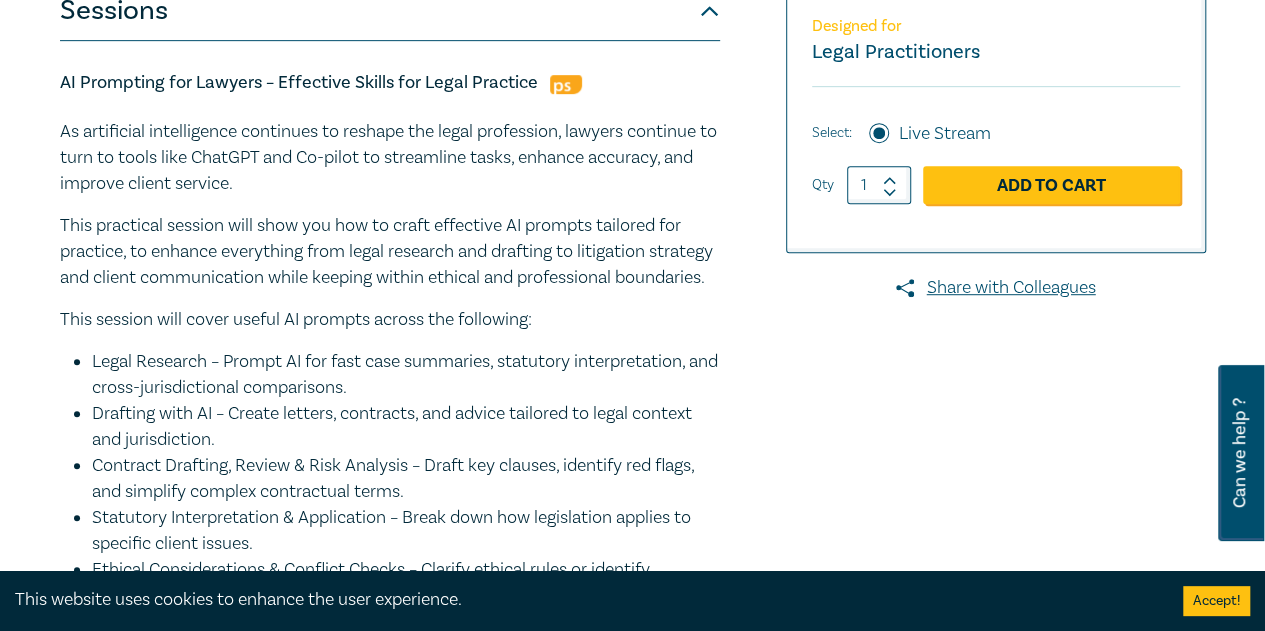 scroll, scrollTop: 358, scrollLeft: 0, axis: vertical 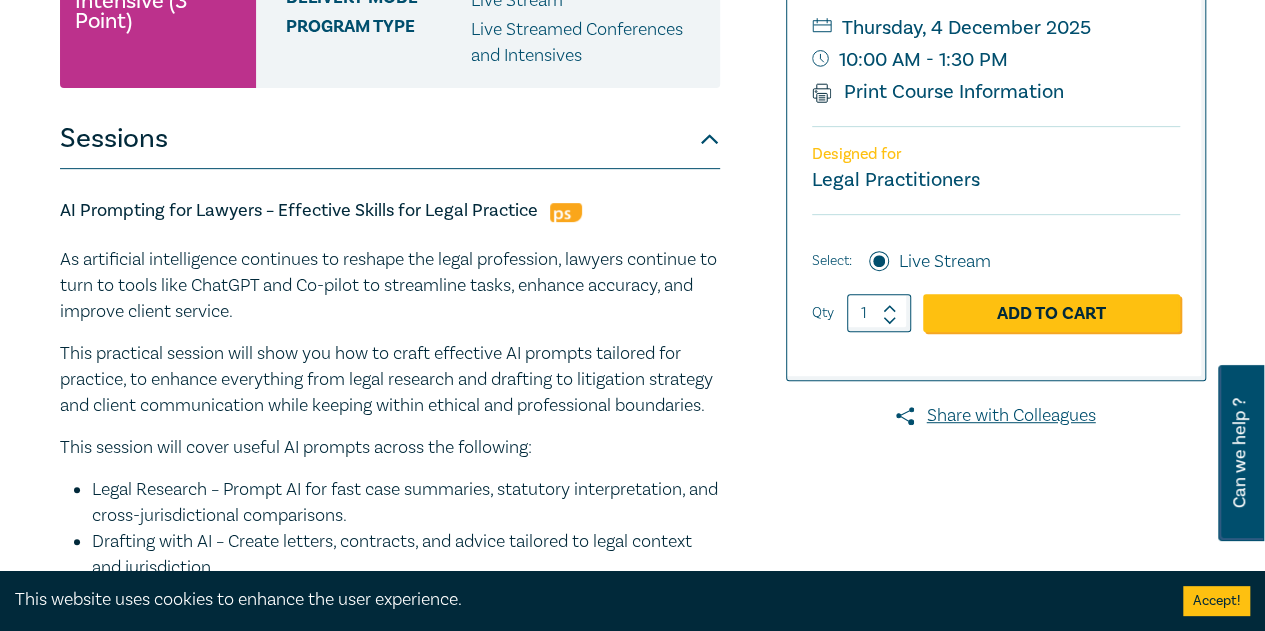 copy on "AI Prompting for Lawyers – Effective Skills for Legal Practice   As artificial intelligence continues to reshape the legal profession, lawyers continue to turn to tools like ChatGPT and Co-pilot to streamline tasks, enhance accuracy, and improve client service.     This practical session will show you how to craft effective AI prompts tailored for practice, to enhance everything from legal research and drafting to litigation strategy and client communication while keeping within ethical and professional boundaries.       This session will cover useful AI prompts across the following:      Legal Research – Prompt AI for fast case summaries, statutory interpretation, and cross-jurisdictional comparisons.    Drafting with AI – Create letters, contracts, and advice tailored to legal context and jurisdiction.    Contract Drafting, Review & Risk Analysis – Draft key clauses, identify red flags, and simplify complex contractual terms.    Statutory Interpretation & Application – Break down how legislation applies ..." 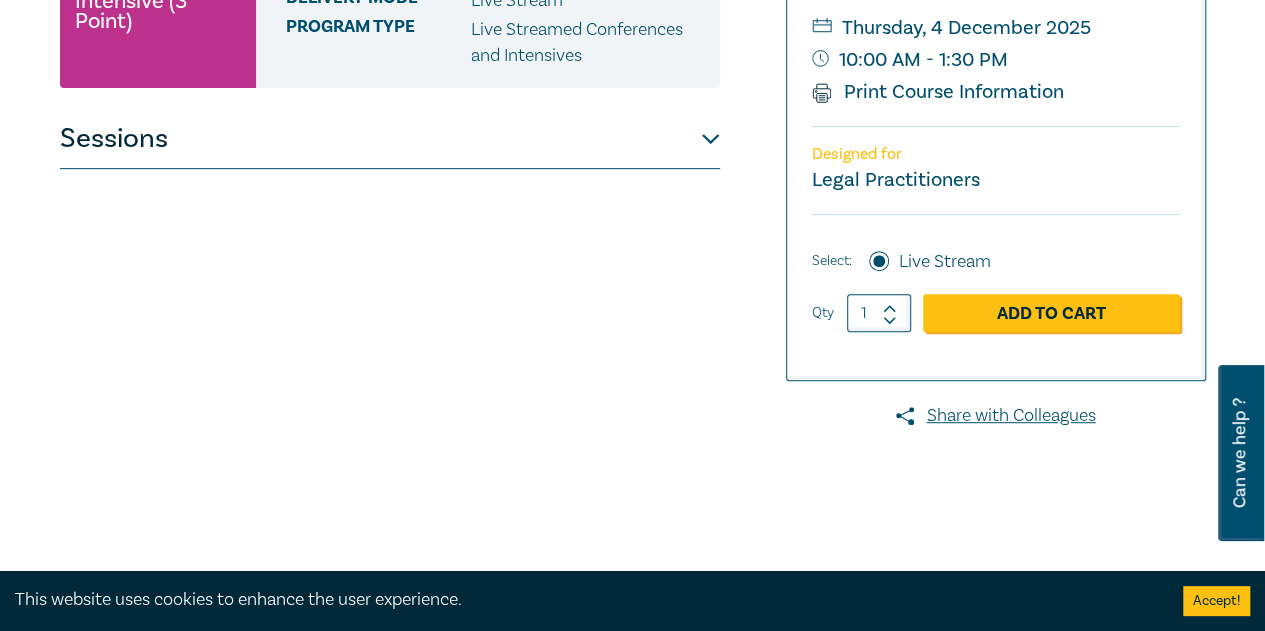 click on "Sessions" at bounding box center [390, 139] 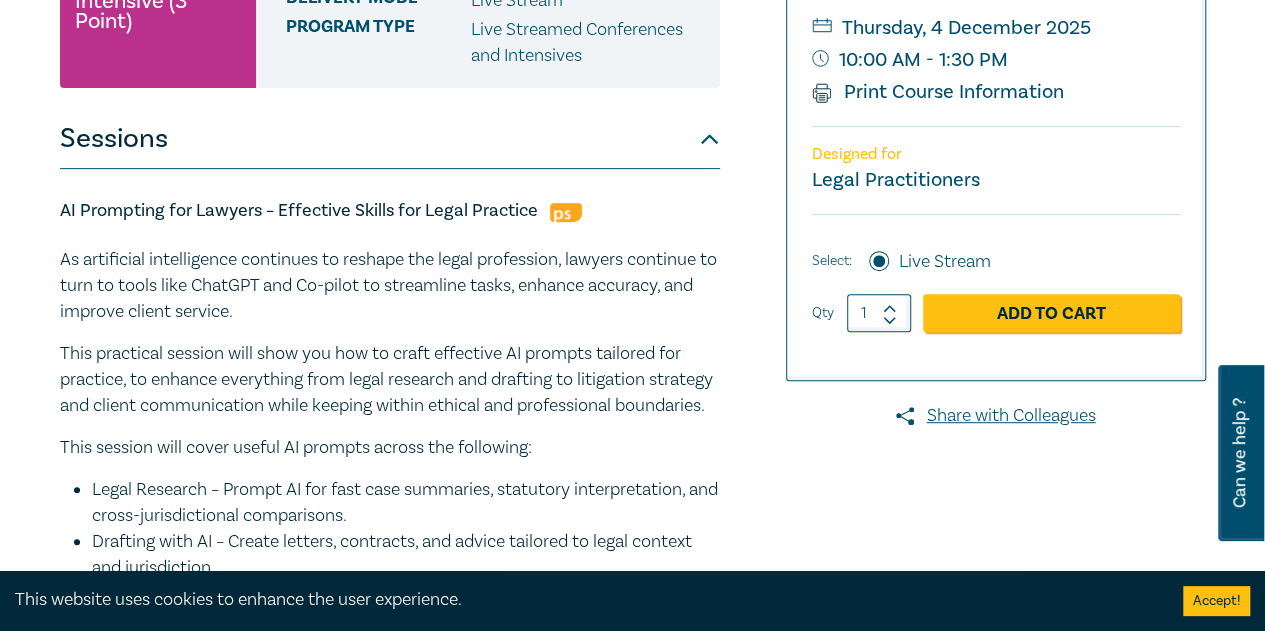 click on "AI Prompting for Lawyers – Effective Skills for Legal Practice   As artificial intelligence continues to reshape the legal profession, lawyers continue to turn to tools like ChatGPT and Co-pilot to streamline tasks, enhance accuracy, and improve client service.     This practical session will show you how to craft effective AI prompts tailored for practice, to enhance everything from legal research and drafting to litigation strategy and client communication while keeping within ethical and professional boundaries.       This session will cover useful AI prompts across the following:      Legal Research – Prompt AI for fast case summaries, statutory interpretation, and cross-jurisdictional comparisons.    Drafting with AI – Create letters, contracts, and advice tailored to legal context and jurisdiction.    Contract Drafting, Review & Risk Analysis – Draft key clauses, identify red flags, and simplify complex contractual terms." at bounding box center (390, 554) 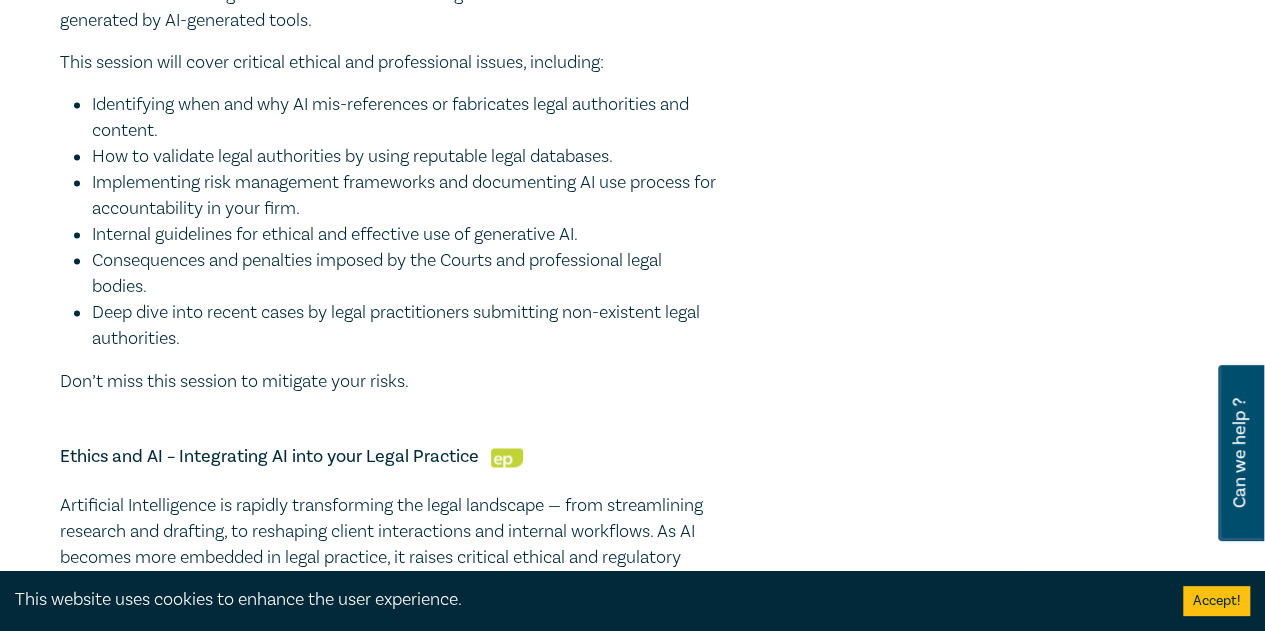 scroll, scrollTop: 1400, scrollLeft: 0, axis: vertical 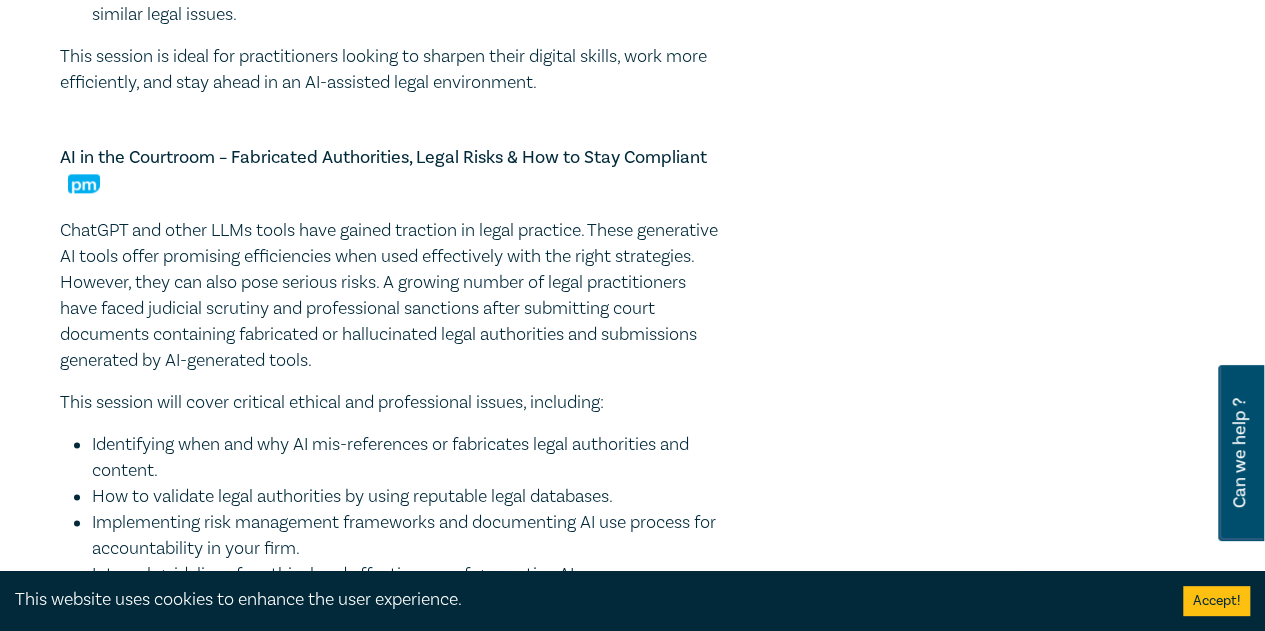 drag, startPoint x: 426, startPoint y: 521, endPoint x: 48, endPoint y: 187, distance: 504.42047 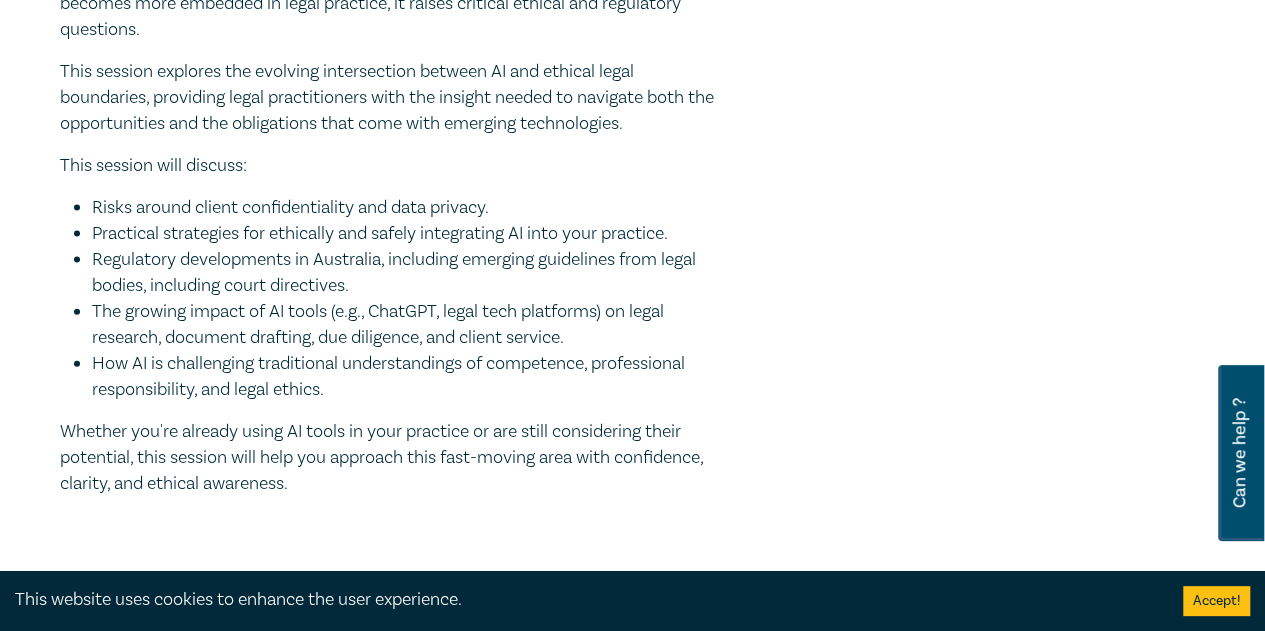 scroll, scrollTop: 2171, scrollLeft: 0, axis: vertical 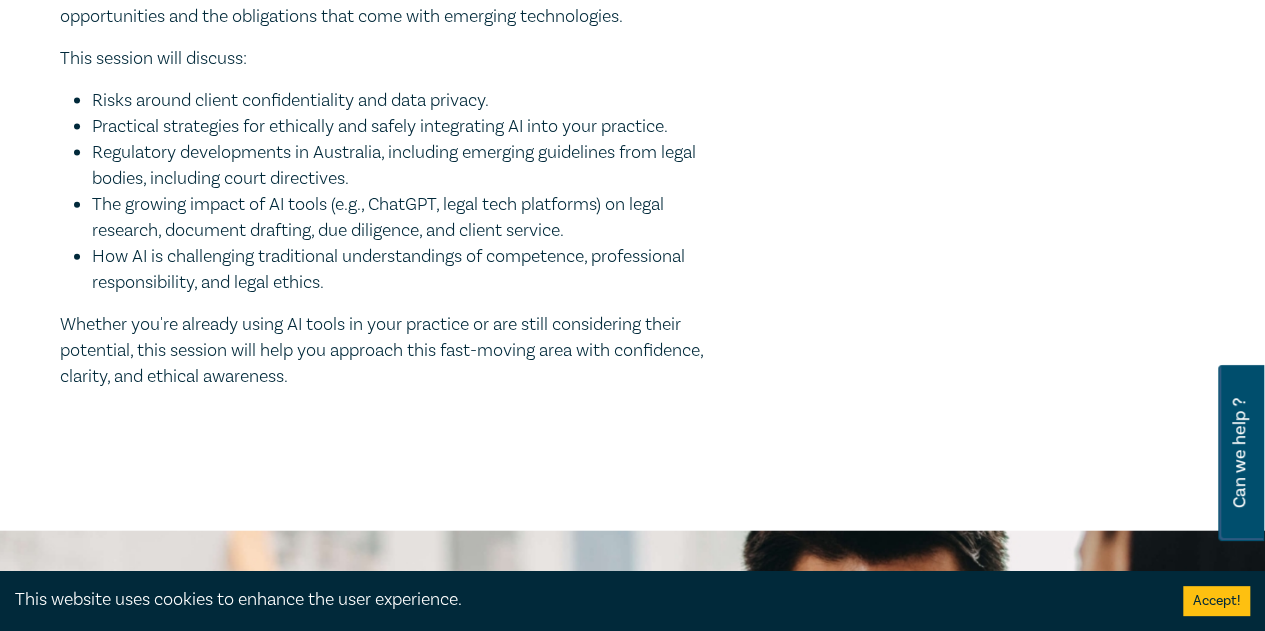 click on "Whether you're already using AI tools in your practice or are still considering their potential, this session will help you approach this fast-moving area with confidence, clarity, and ethical awareness." at bounding box center (390, 351) 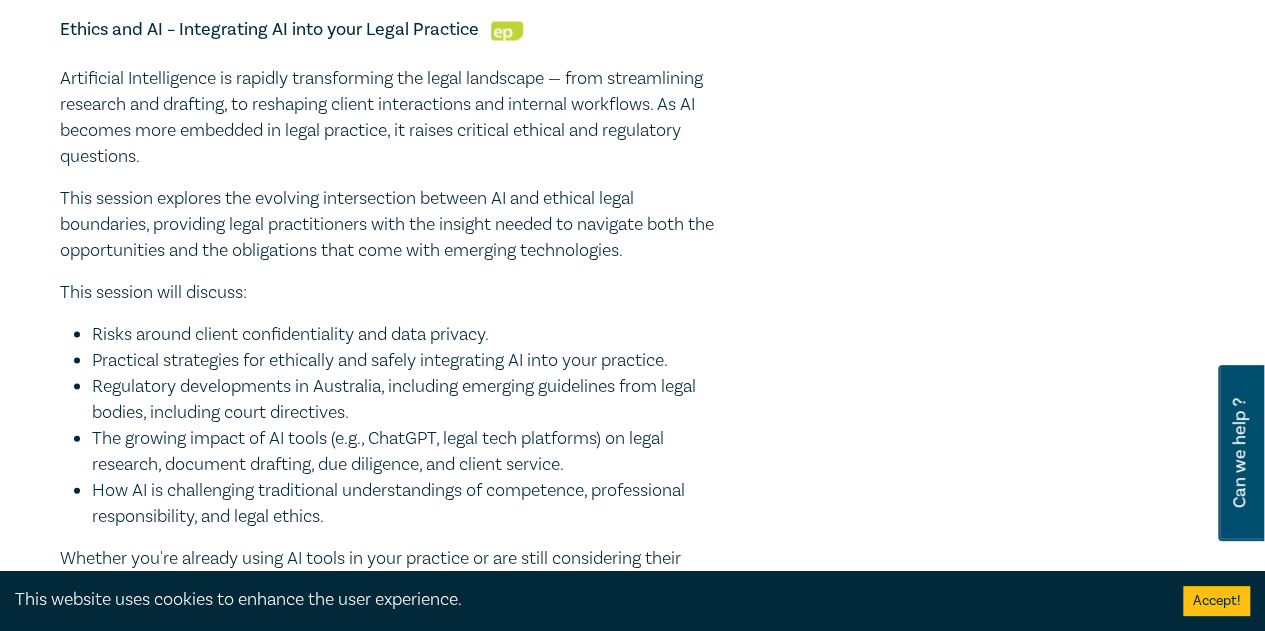 scroll, scrollTop: 1898, scrollLeft: 0, axis: vertical 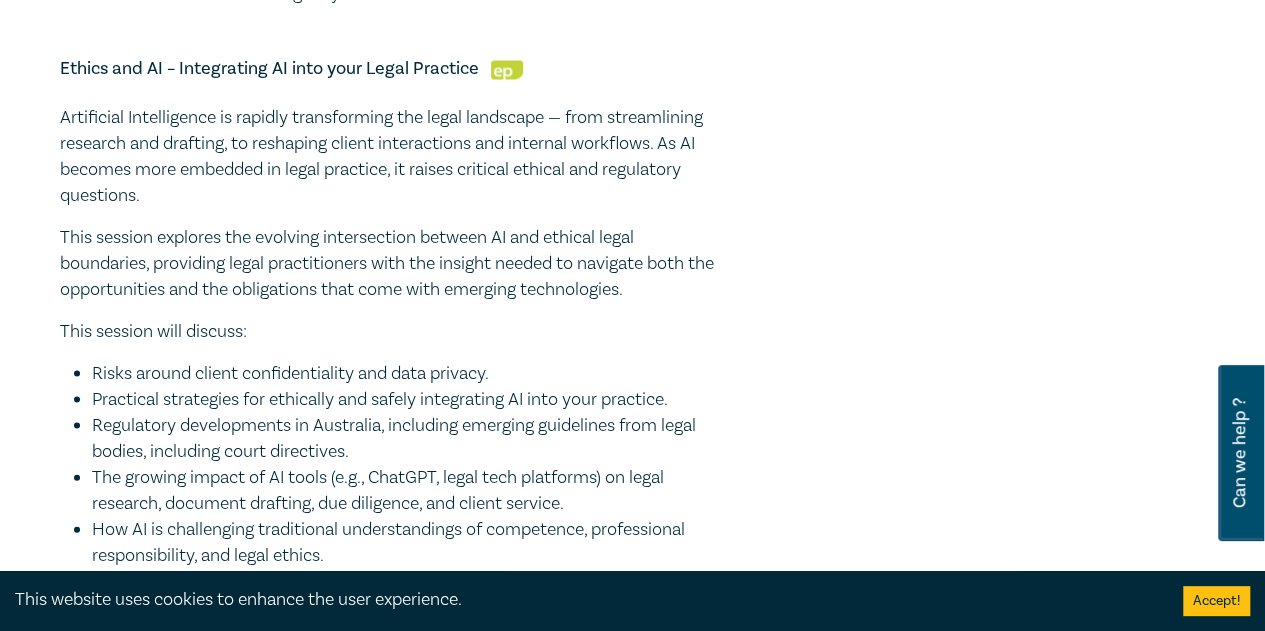 drag, startPoint x: 300, startPoint y: 401, endPoint x: 43, endPoint y: 81, distance: 410.42538 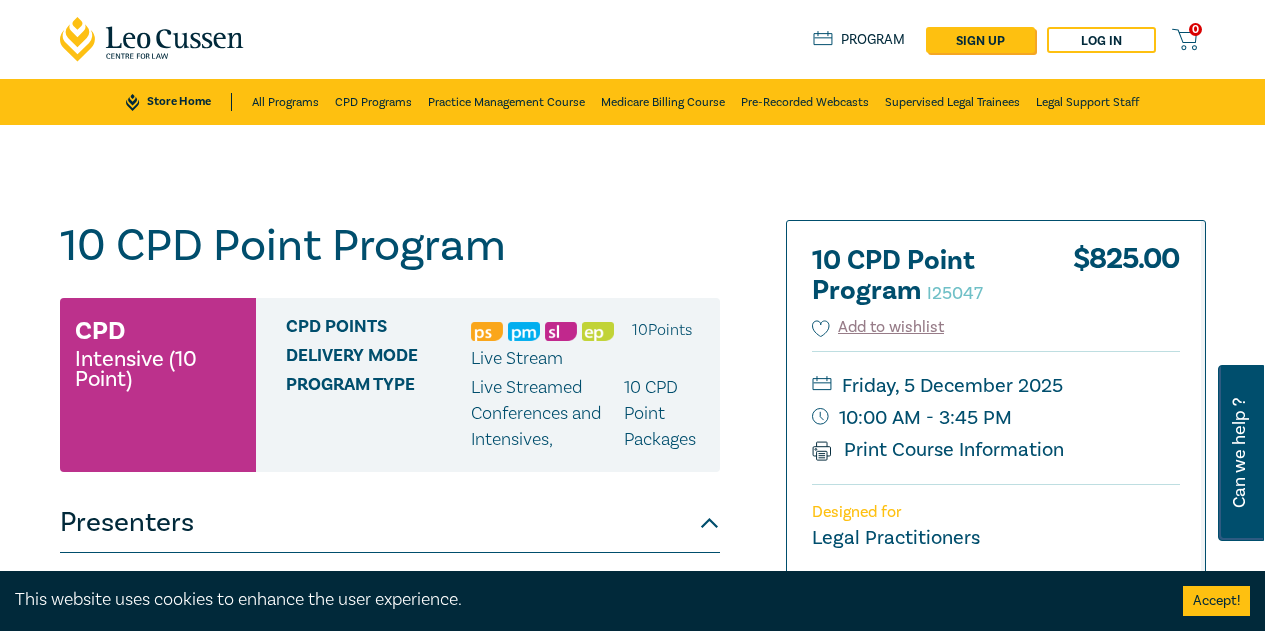 scroll, scrollTop: 0, scrollLeft: 0, axis: both 